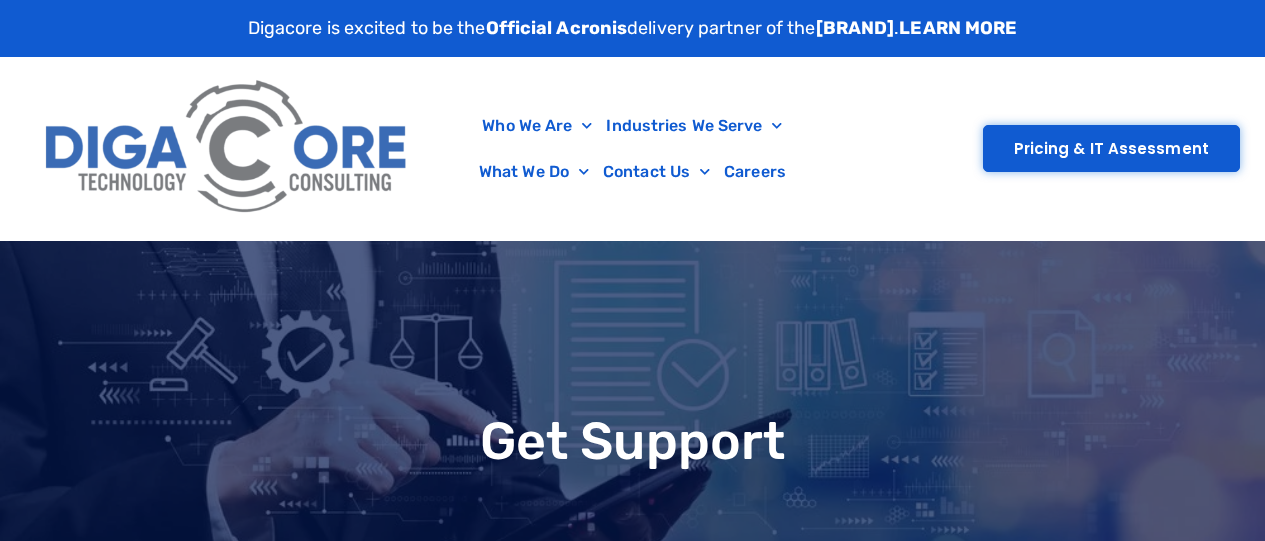 scroll, scrollTop: 0, scrollLeft: 0, axis: both 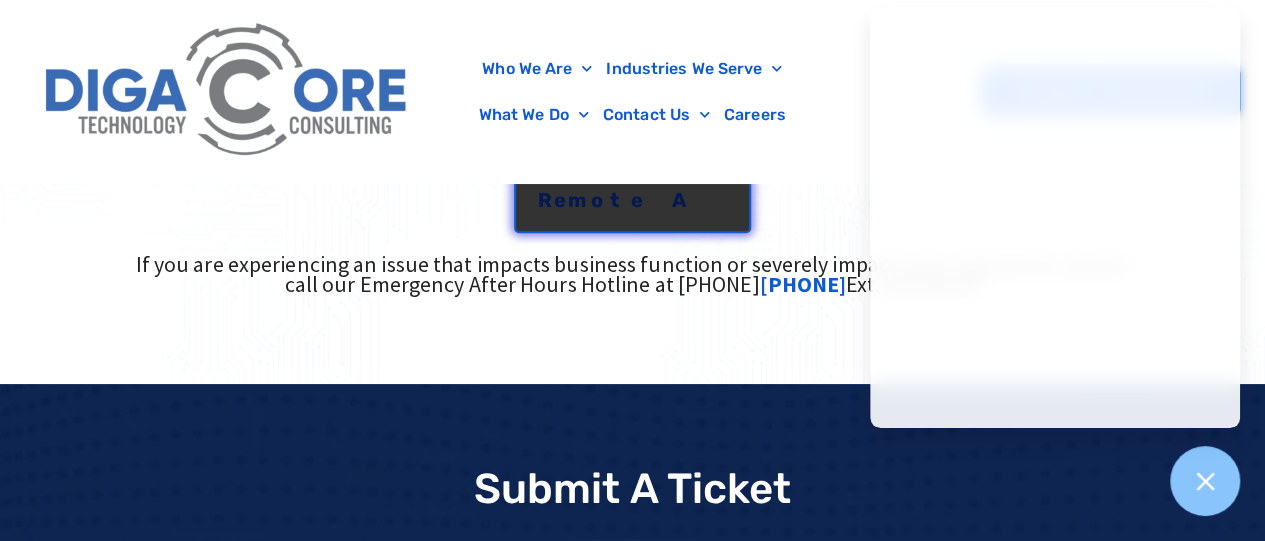 click at bounding box center [643, 224] 